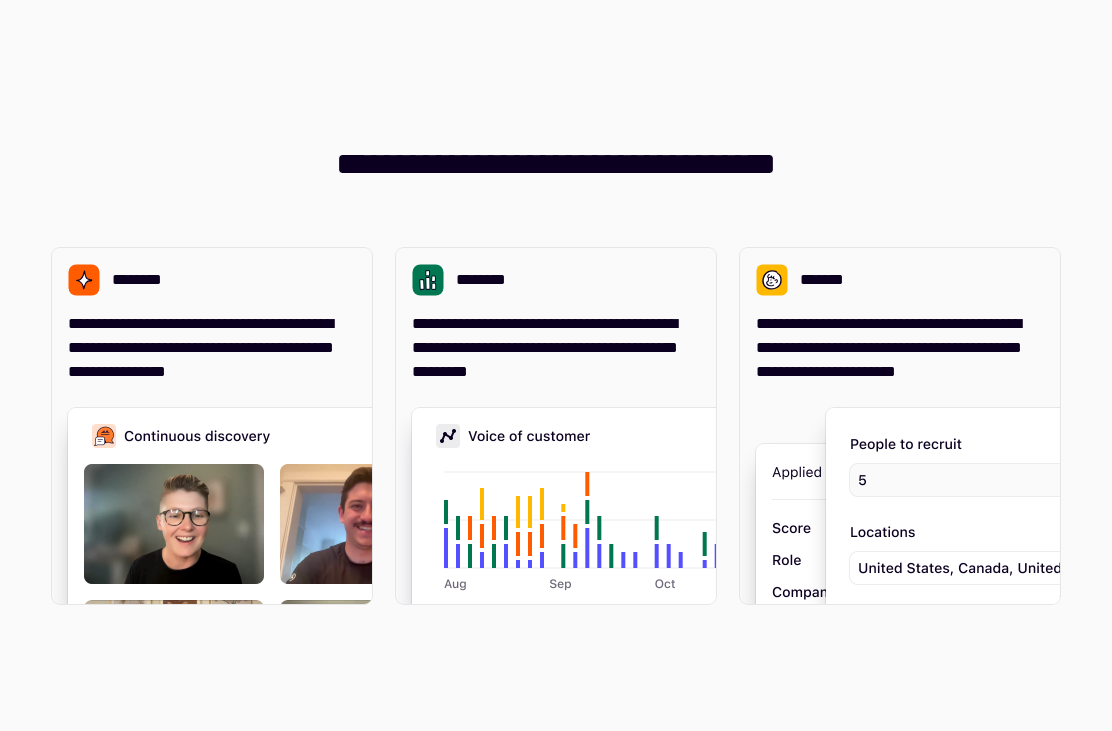 scroll, scrollTop: 0, scrollLeft: 0, axis: both 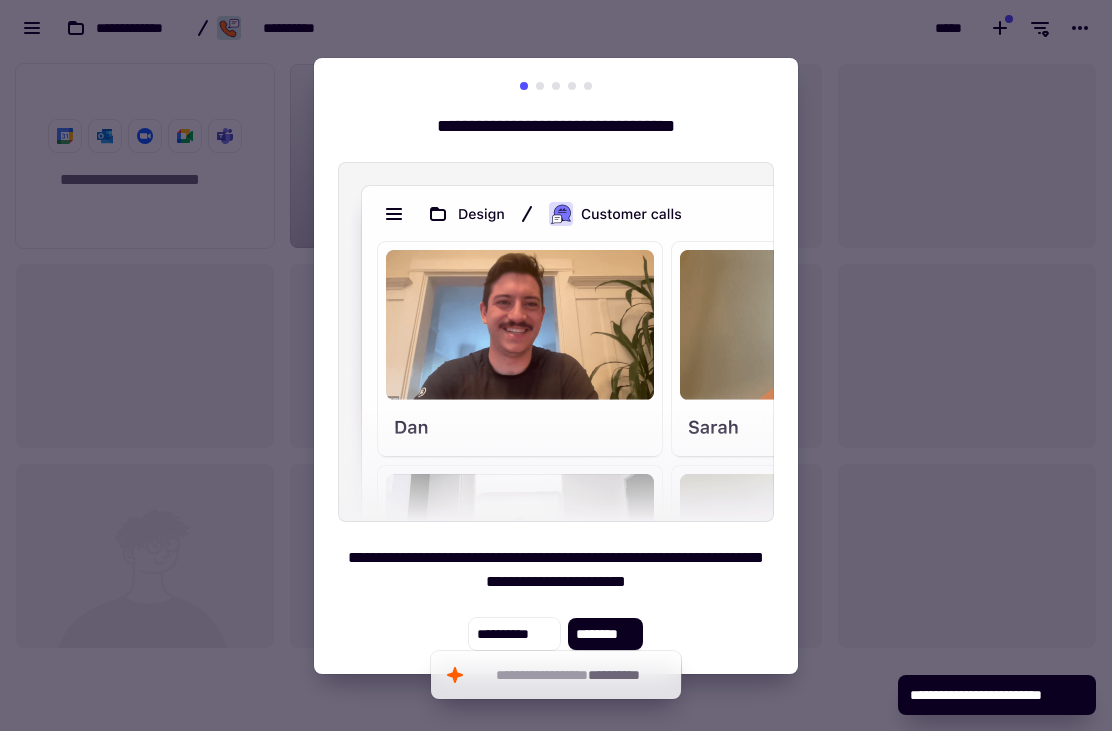 click at bounding box center [556, 365] 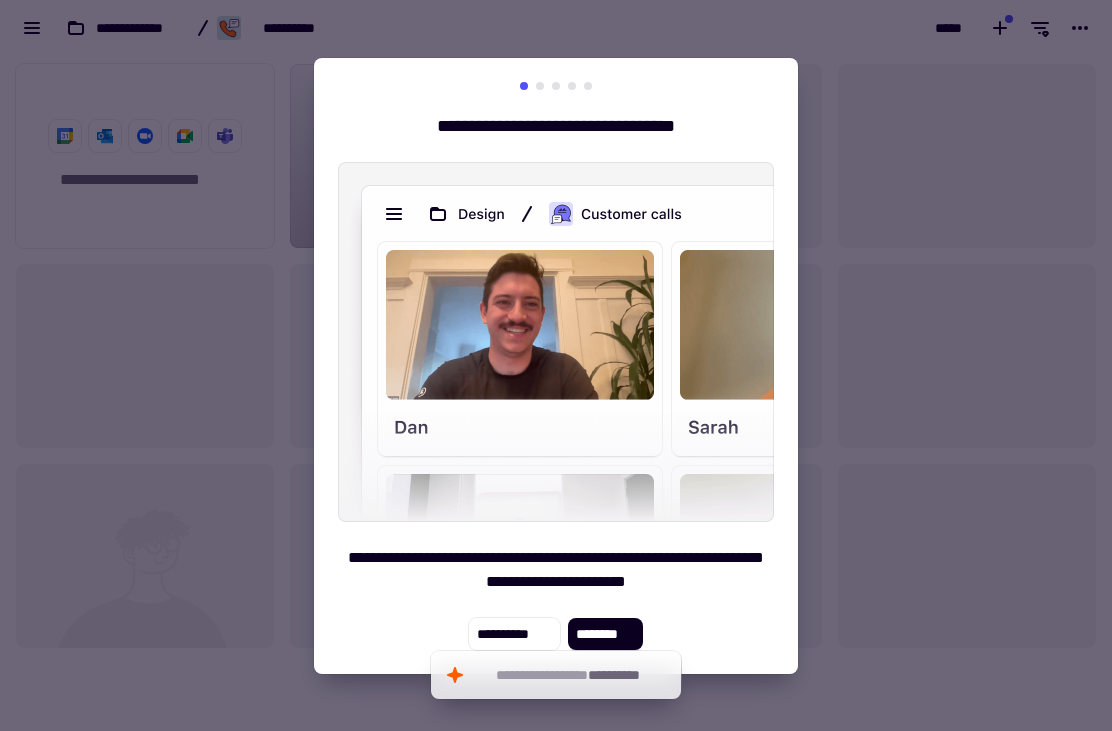 click on "********" 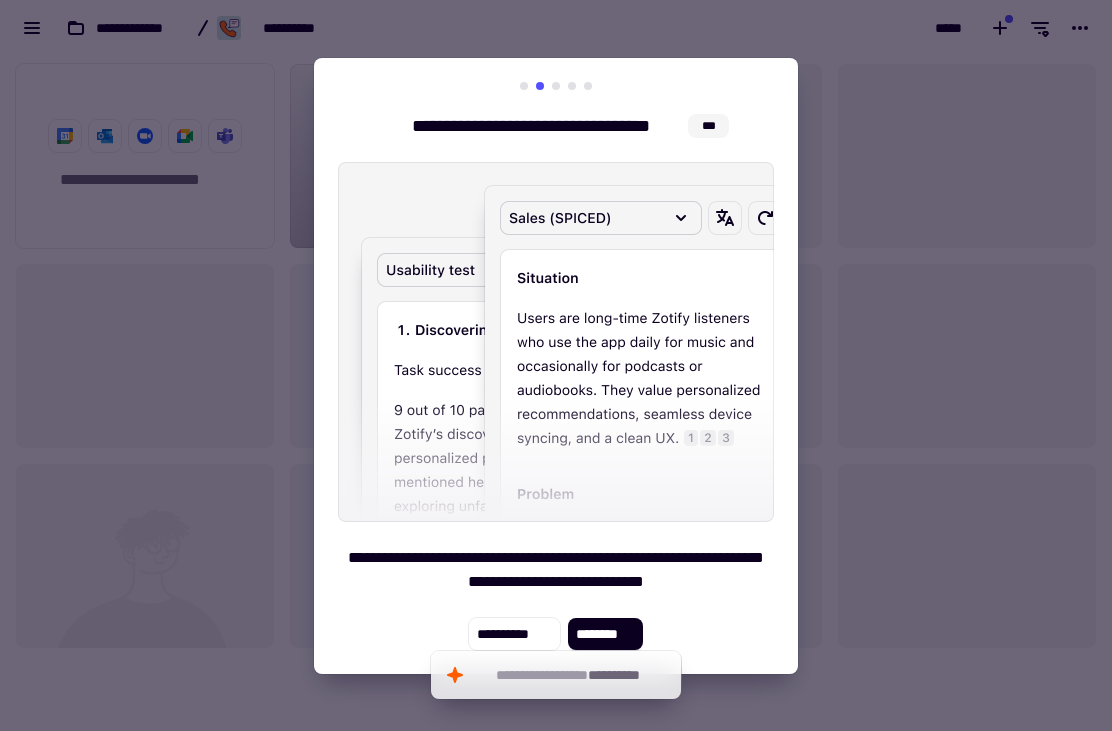 click on "********" 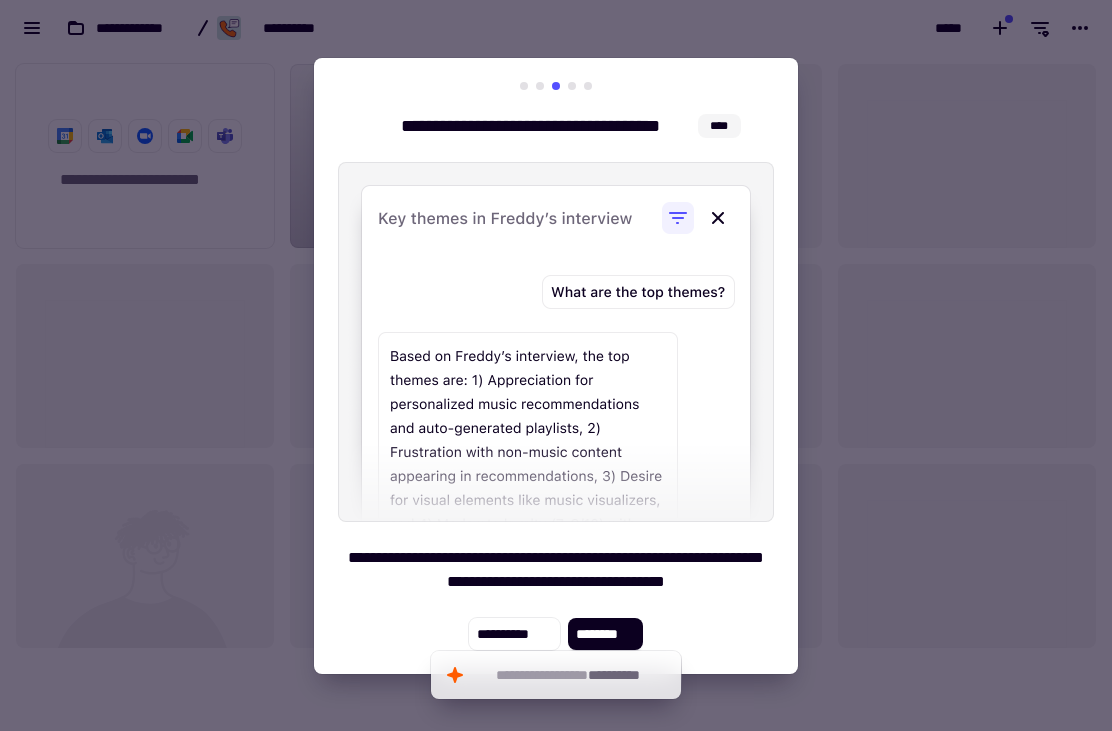 click on "********" 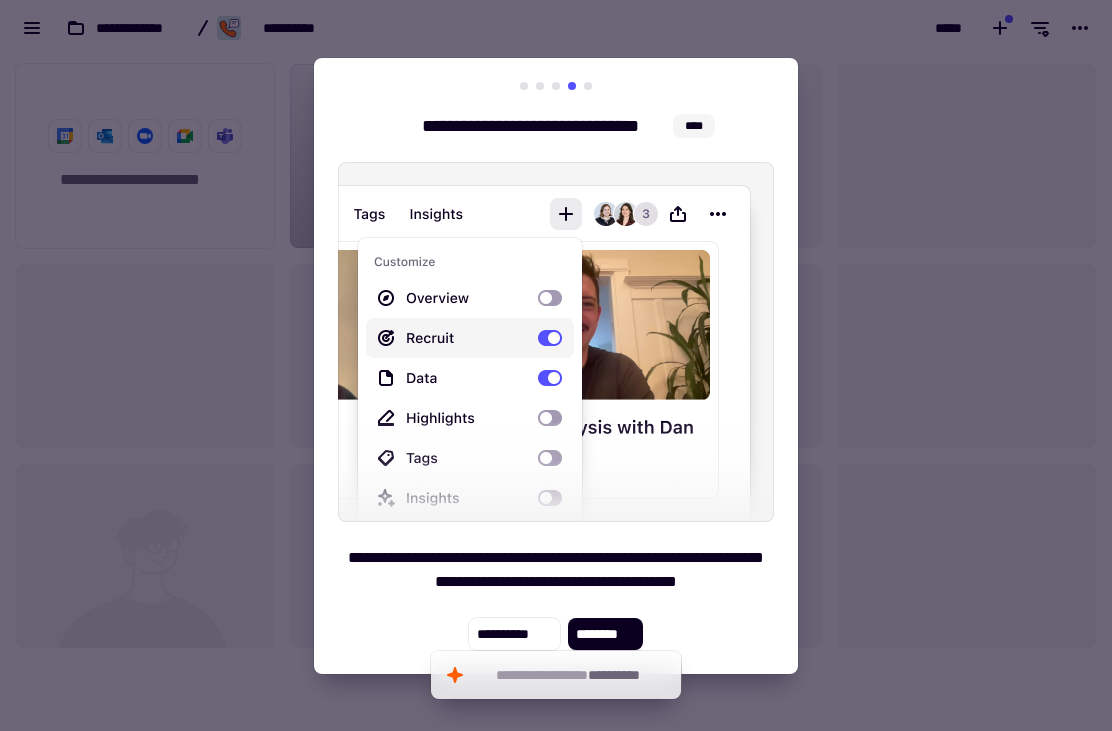 click on "********" 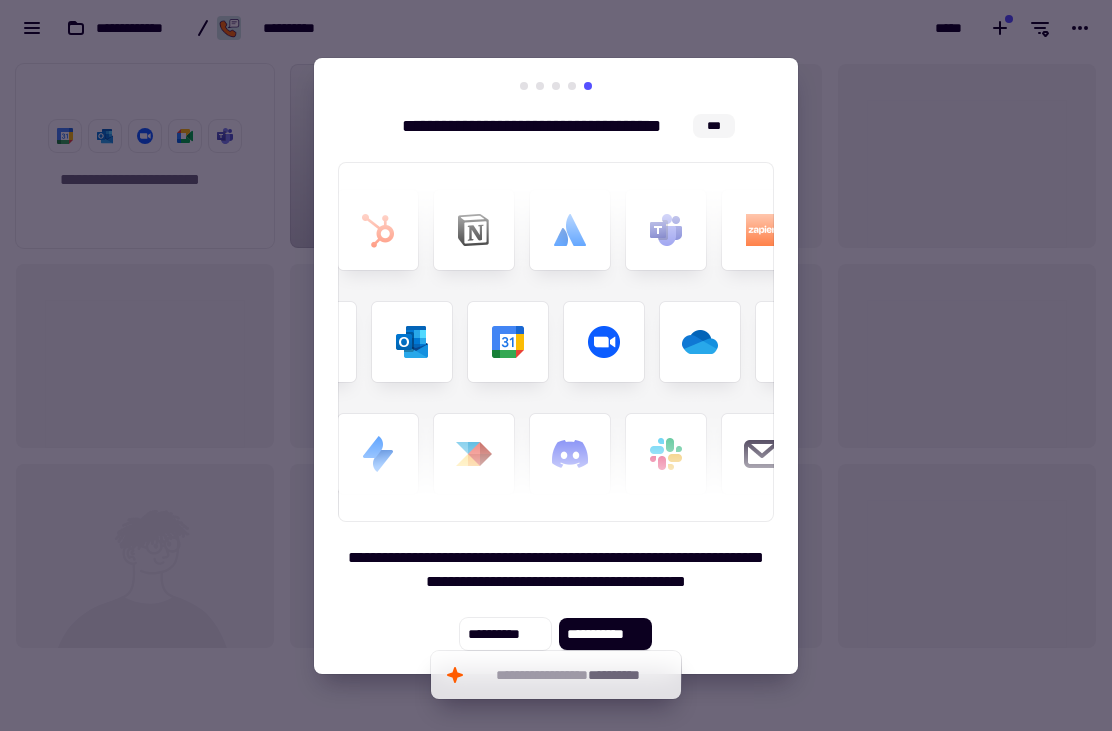 click on "**********" 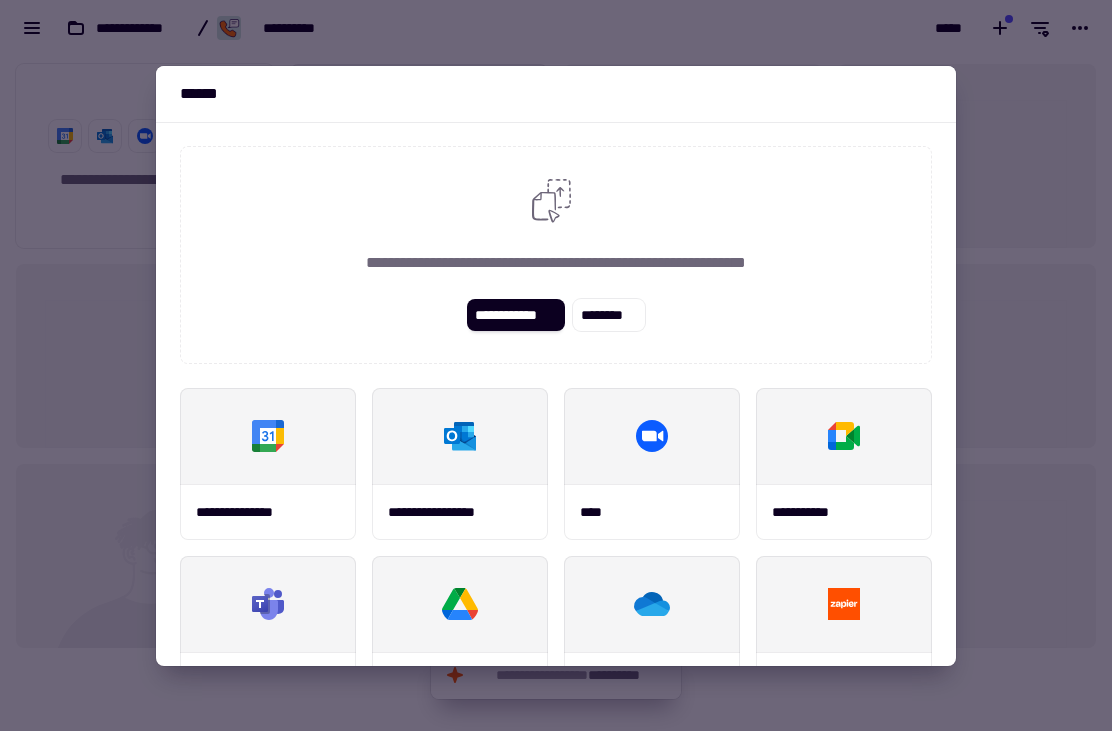 click at bounding box center [556, 365] 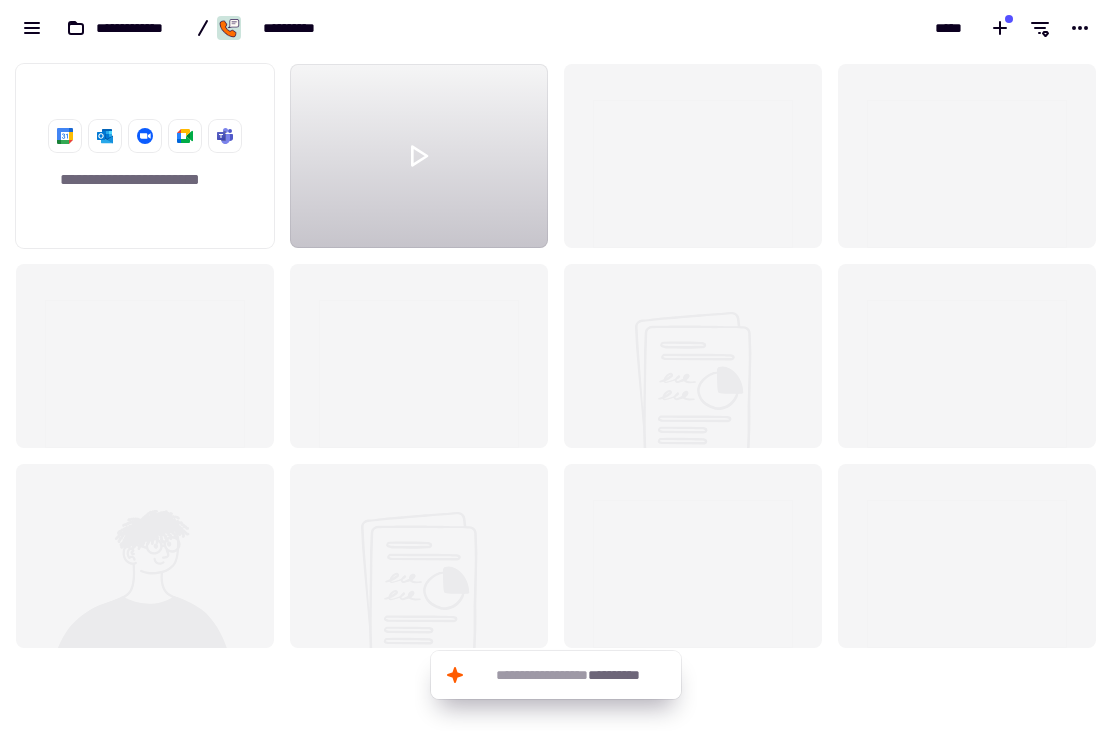 scroll, scrollTop: 0, scrollLeft: 0, axis: both 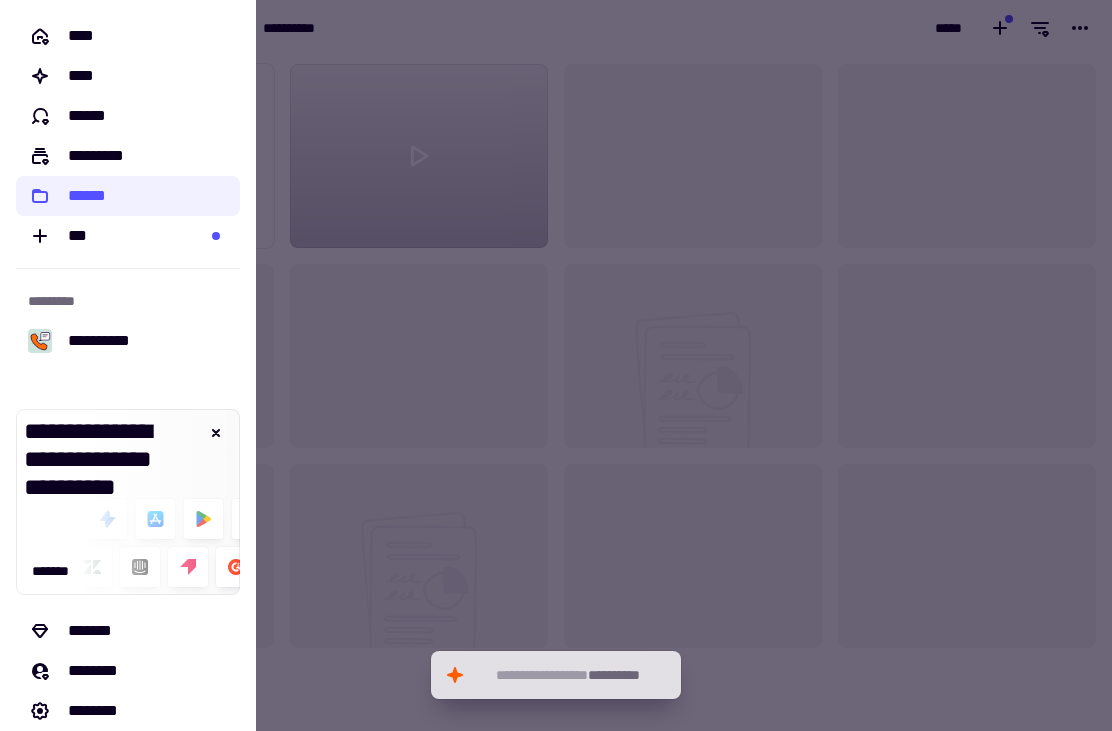 click 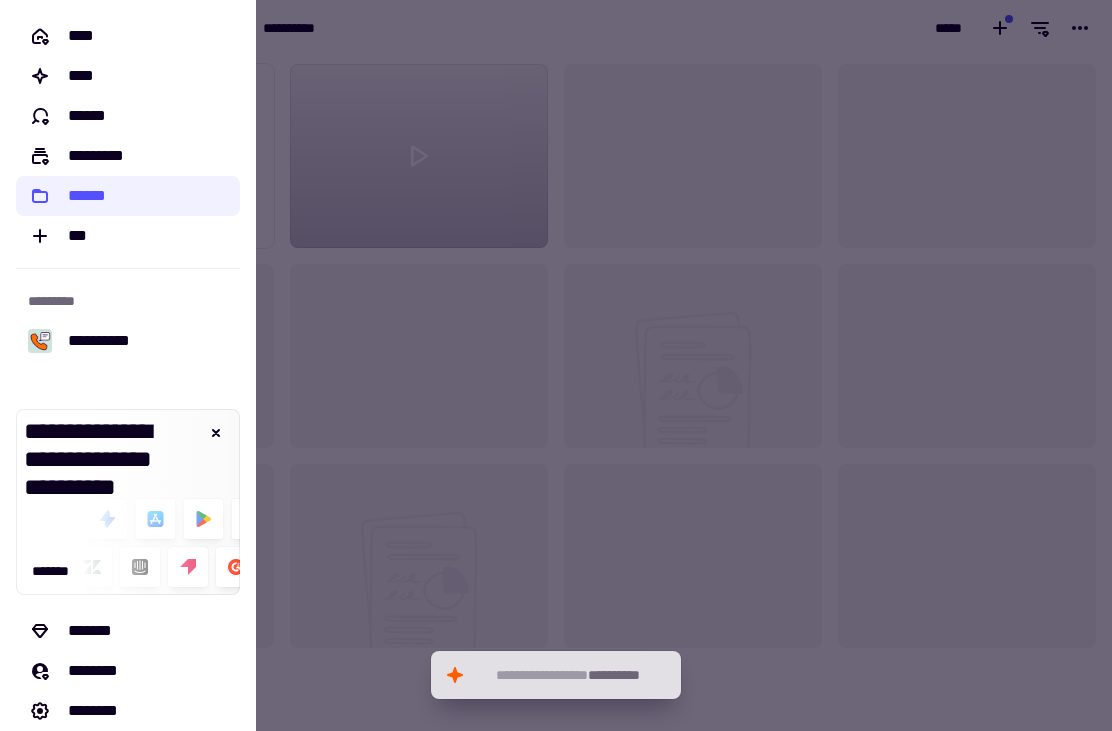 click 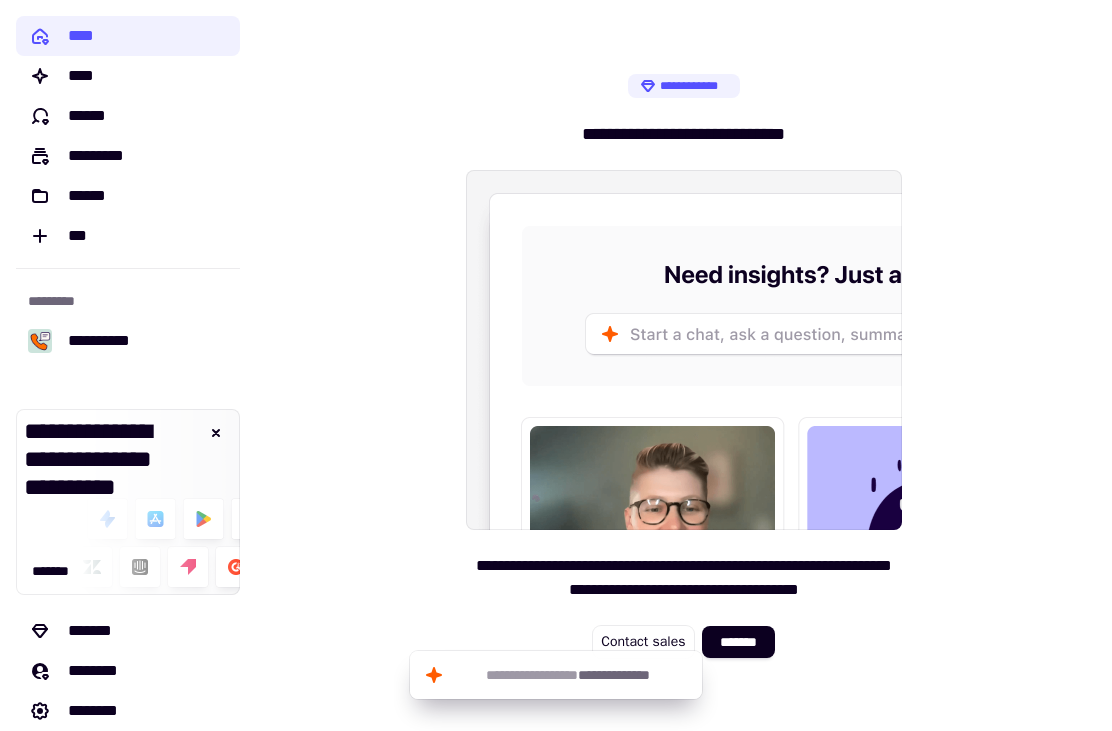 click 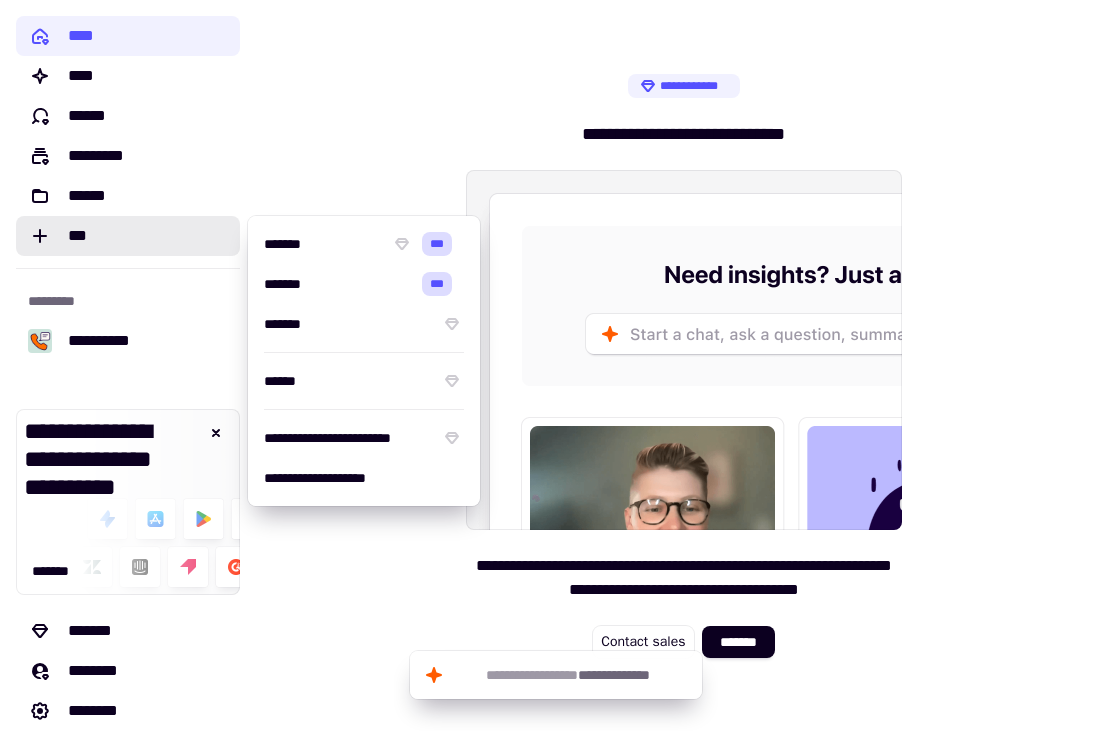 click on "*******" at bounding box center [335, 284] 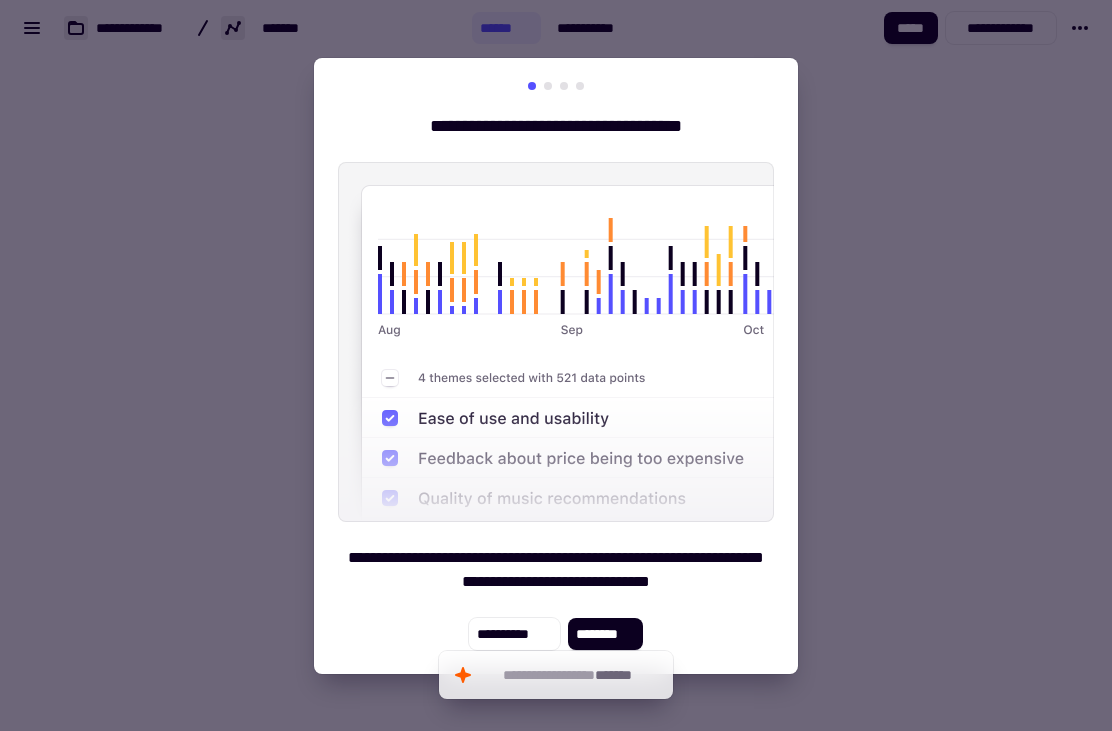 click on "********" 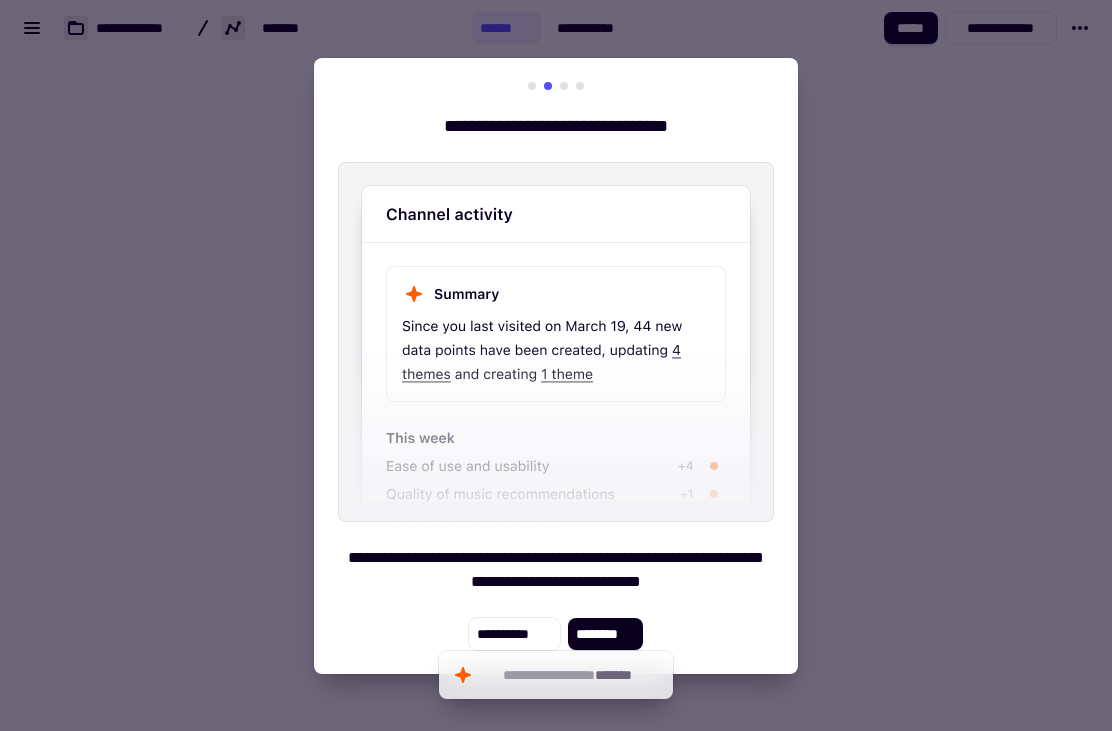 click on "********" 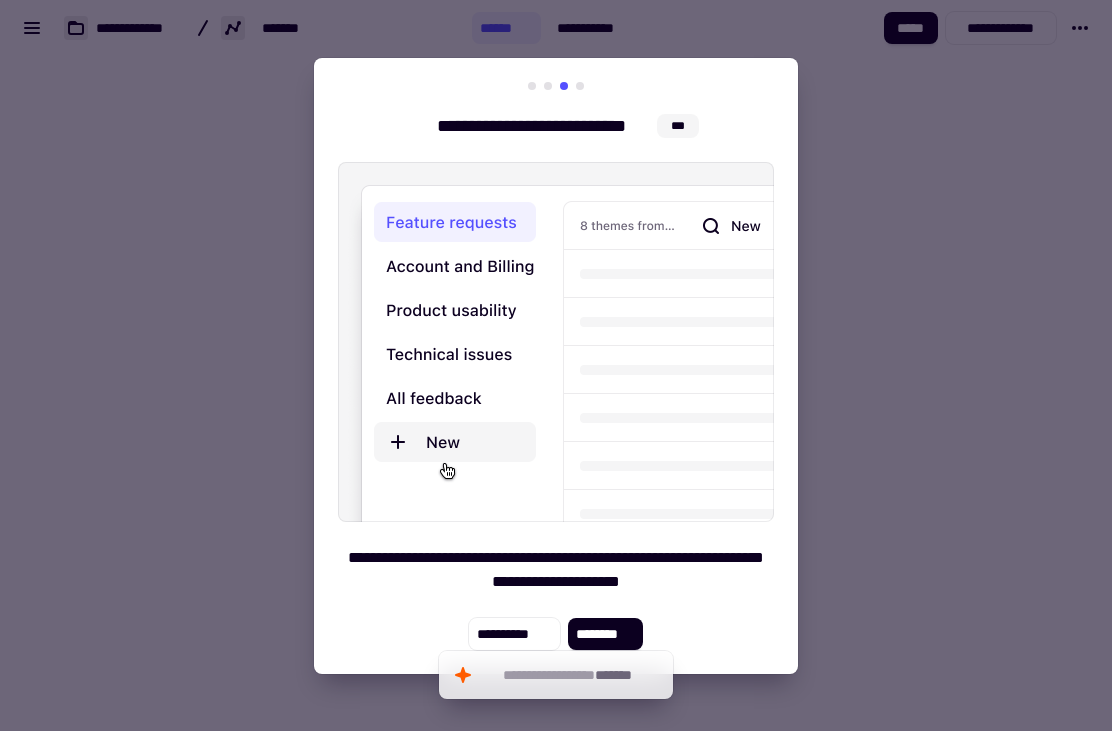click on "********" 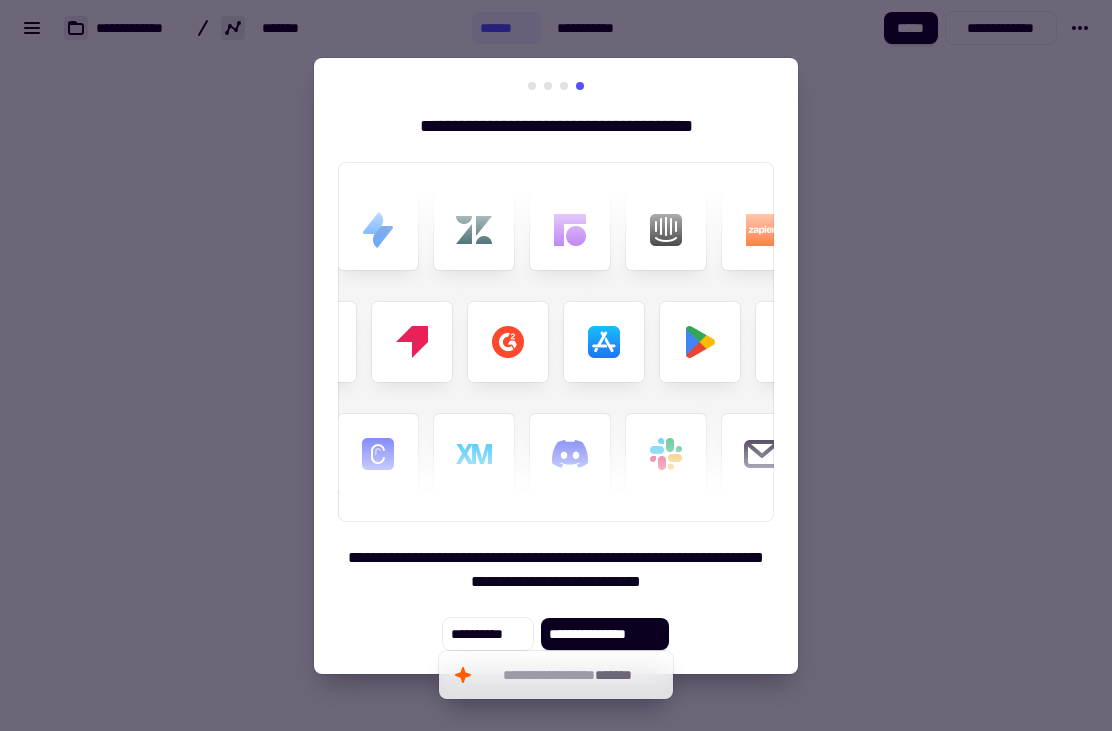 click on "**********" 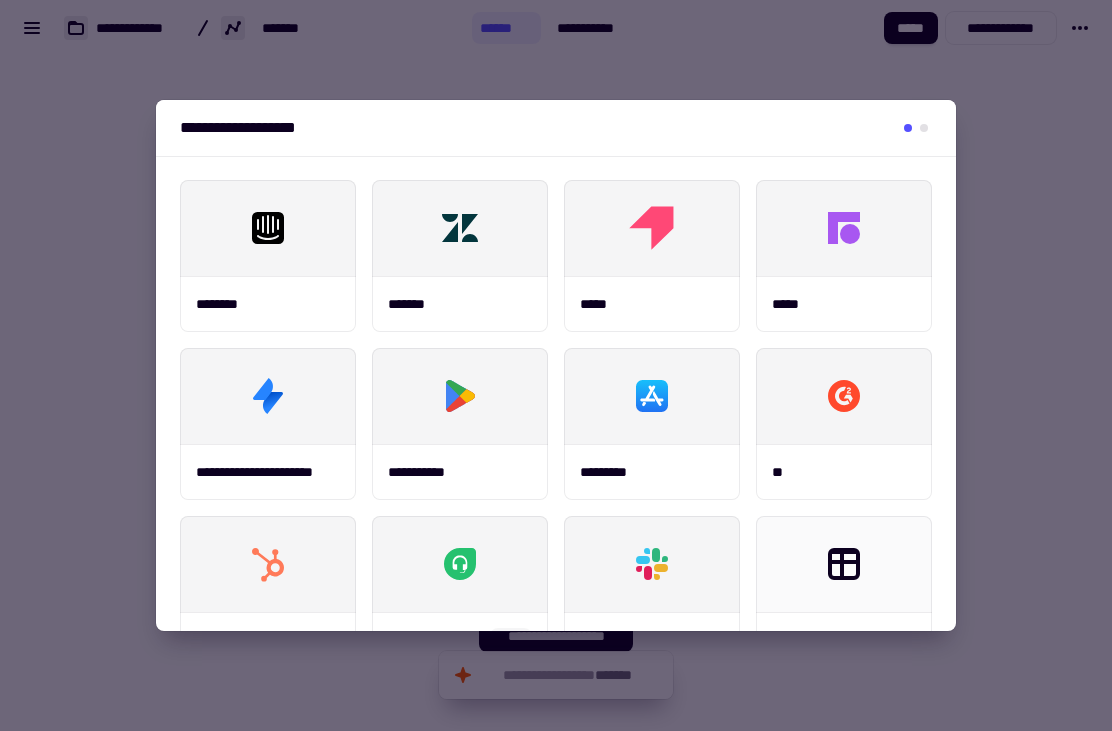 scroll, scrollTop: 0, scrollLeft: 0, axis: both 